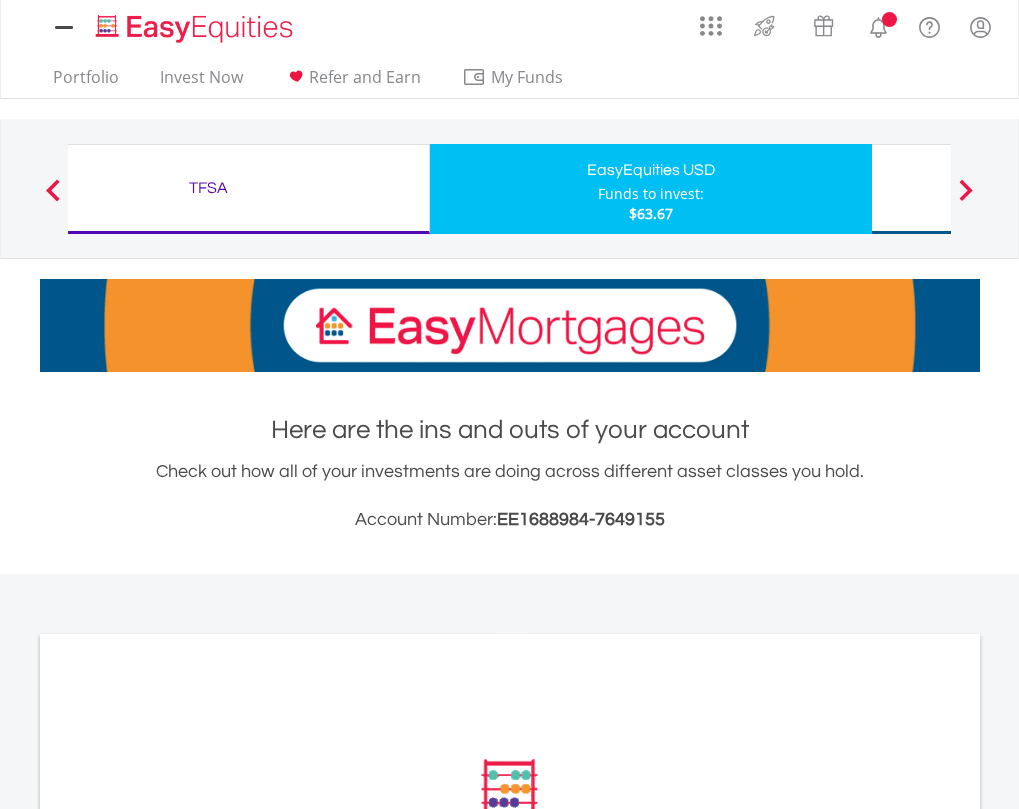 scroll, scrollTop: 0, scrollLeft: 0, axis: both 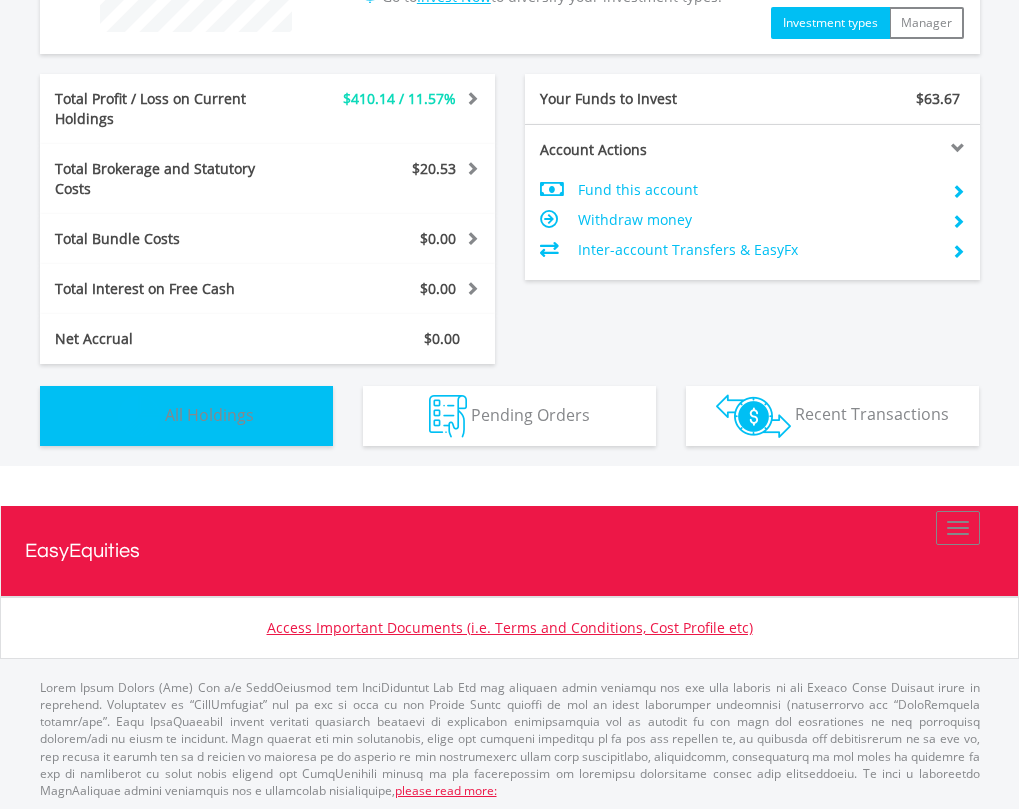 click on "All Holdings" at bounding box center [209, 414] 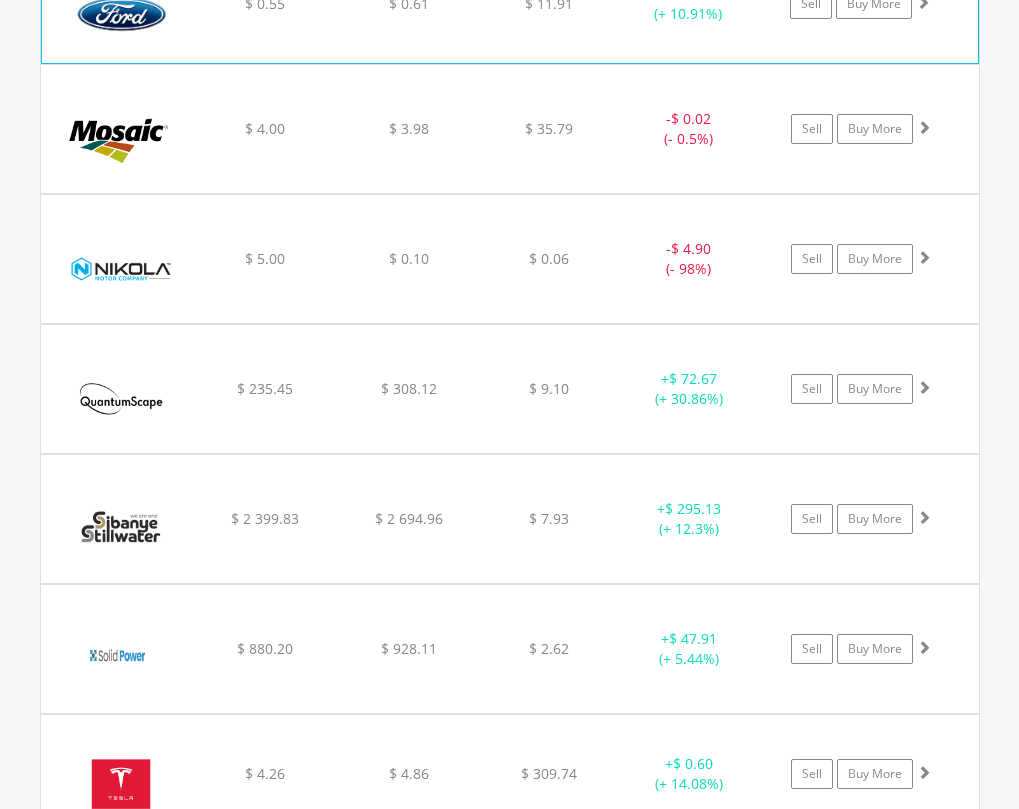 scroll, scrollTop: 1878, scrollLeft: 0, axis: vertical 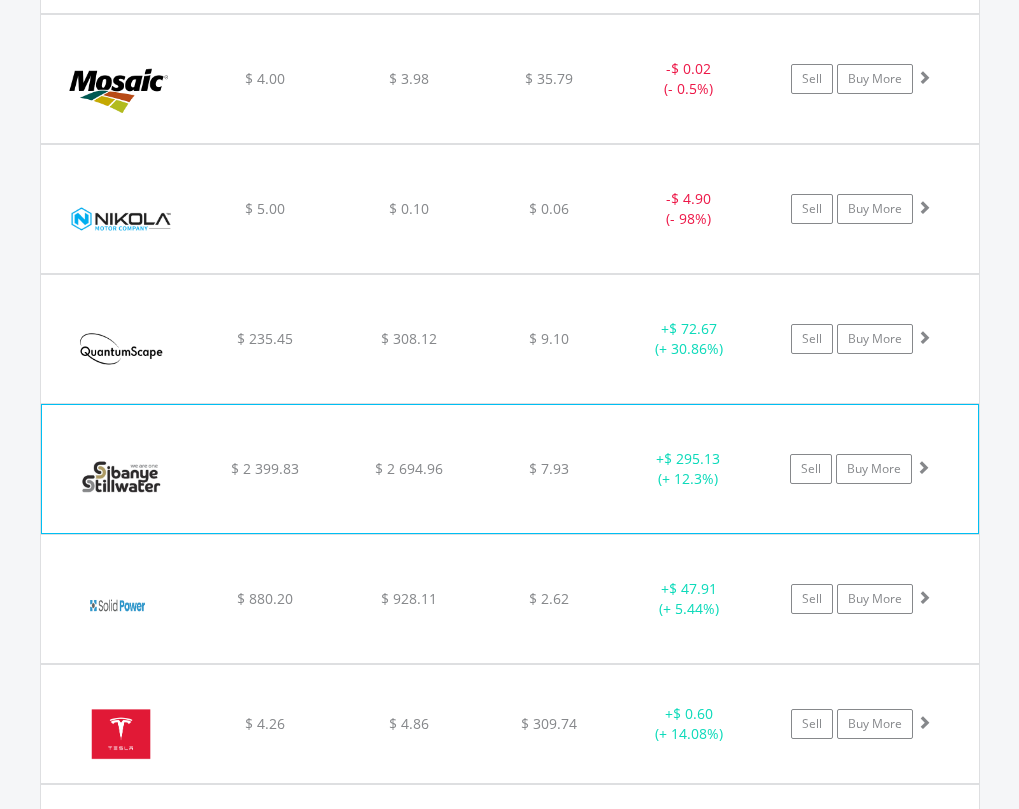 click at bounding box center [923, 467] 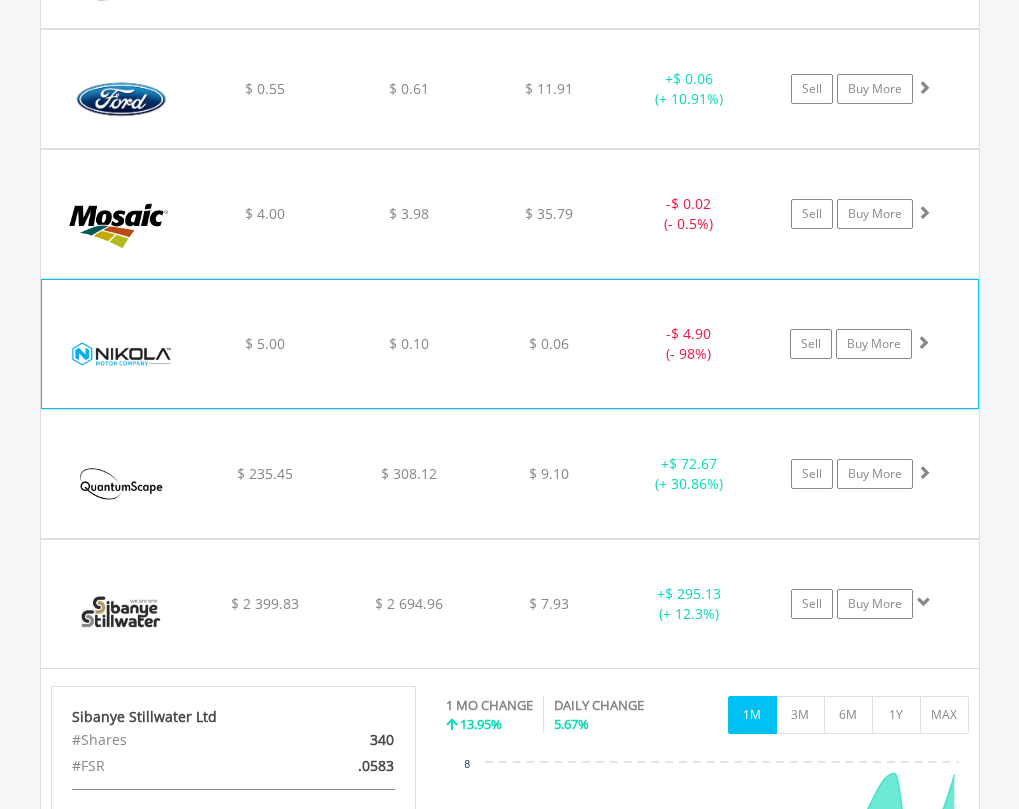 scroll, scrollTop: 1778, scrollLeft: 0, axis: vertical 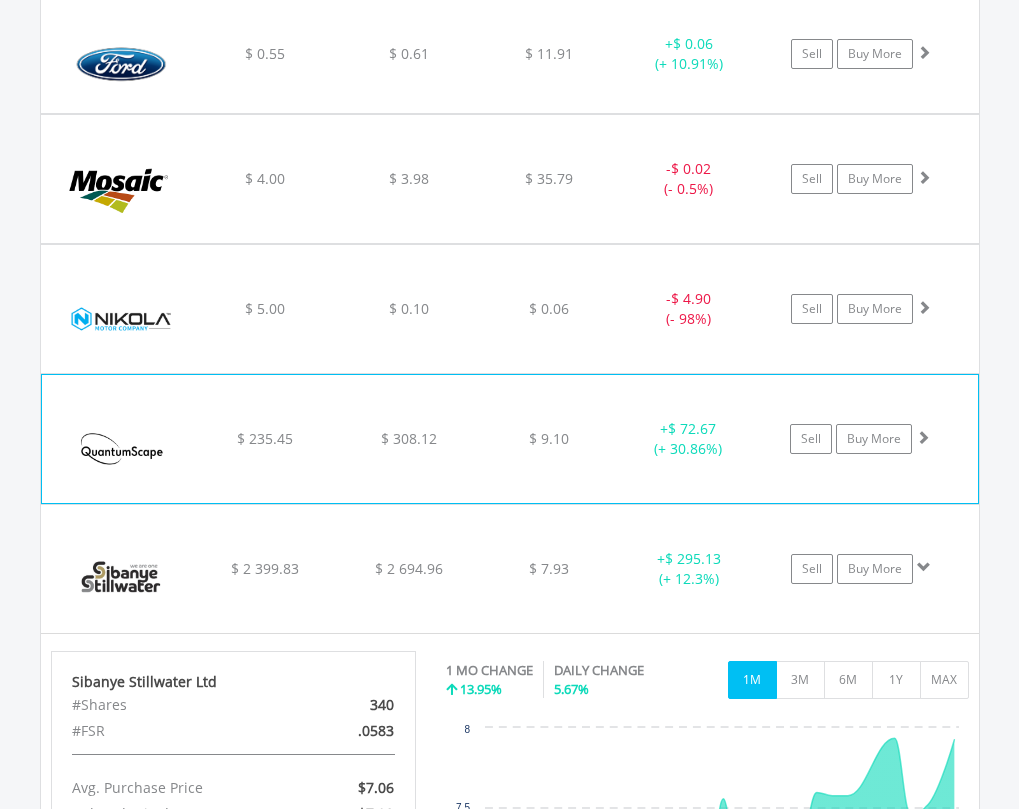 click at bounding box center [923, 437] 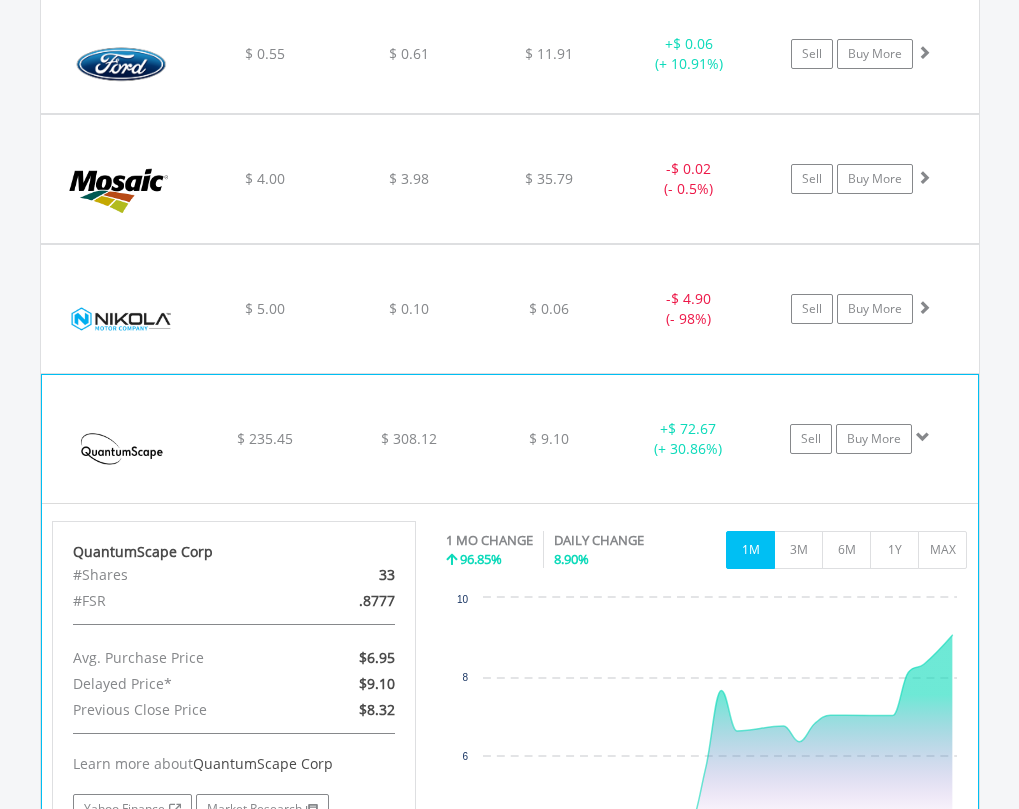 click at bounding box center [923, 437] 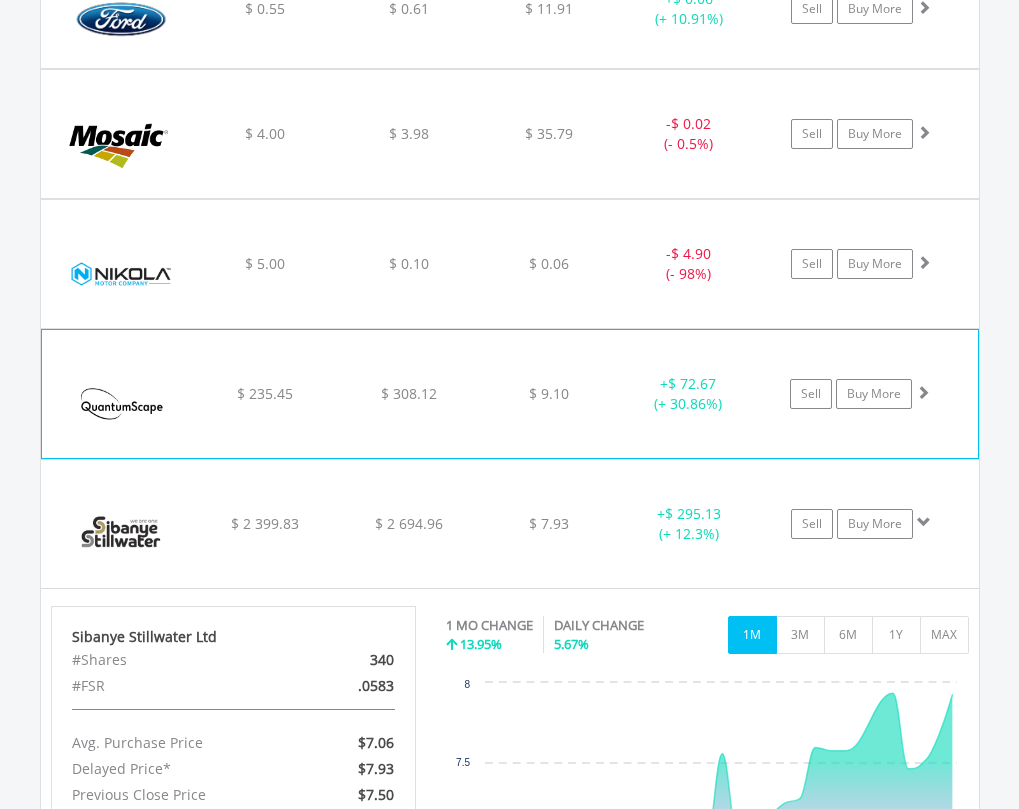 scroll, scrollTop: 1778, scrollLeft: 0, axis: vertical 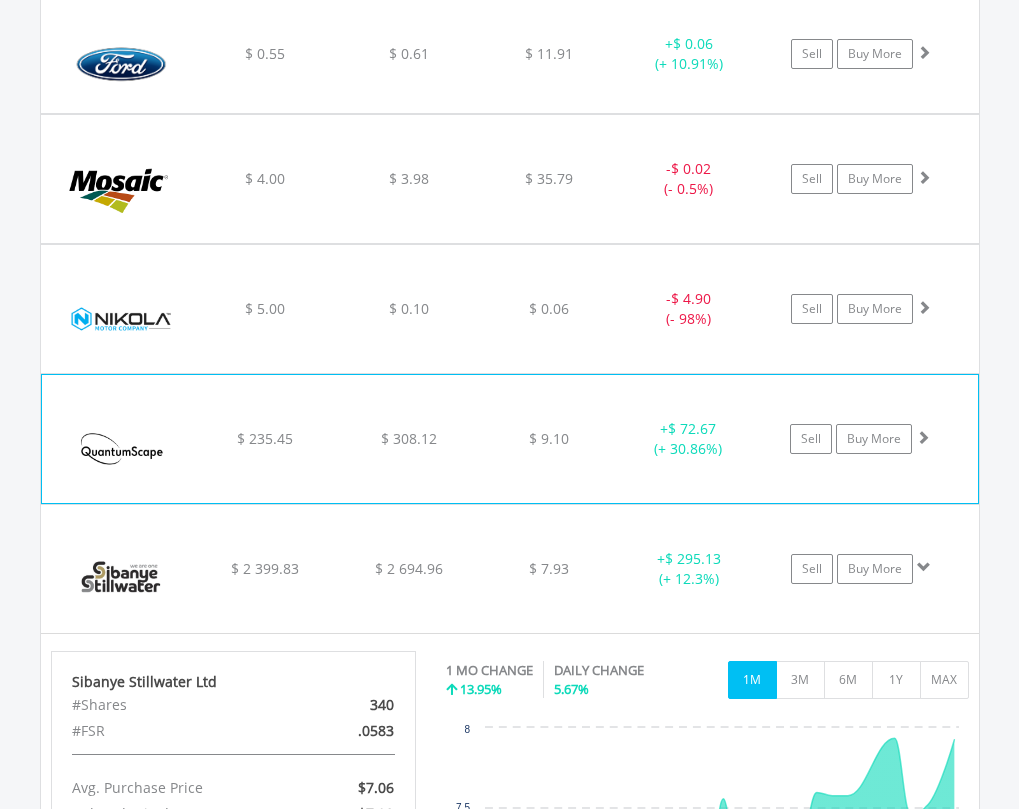click at bounding box center [923, 437] 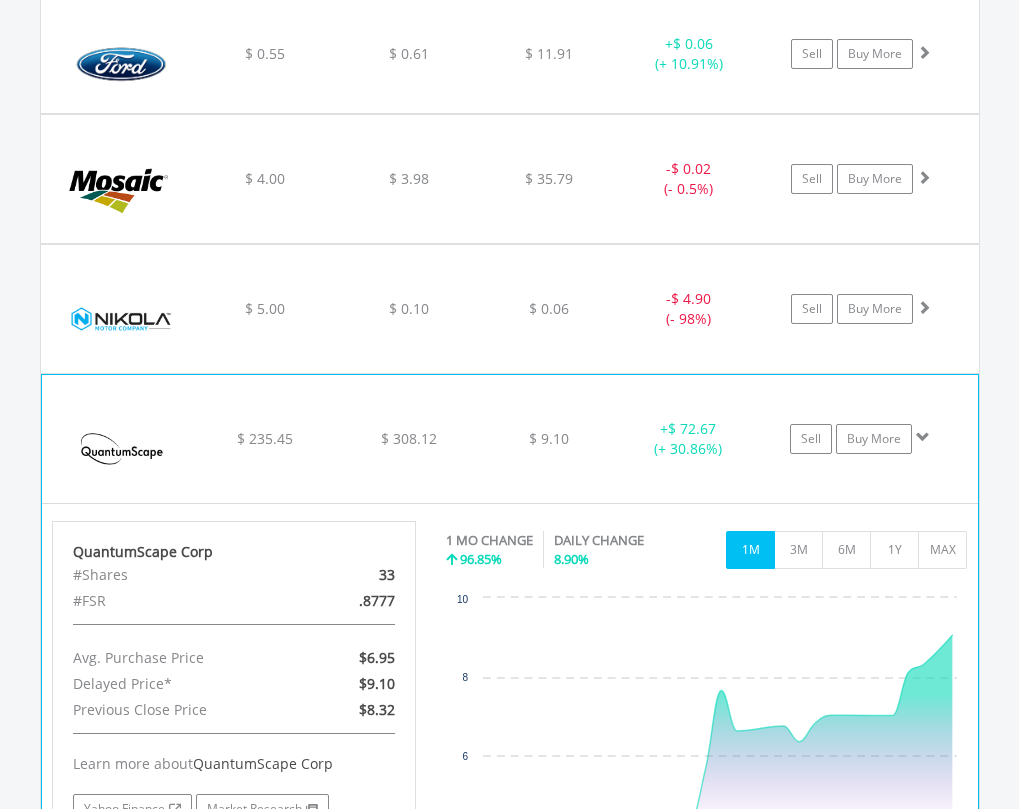 click at bounding box center (923, 437) 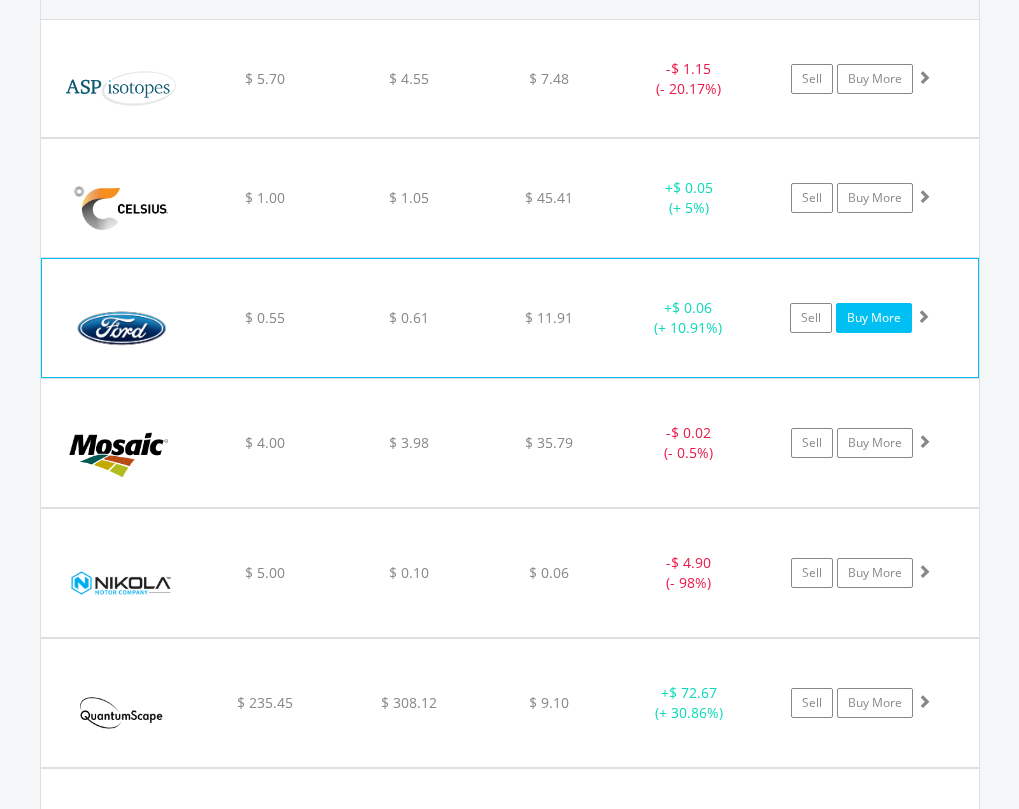 scroll, scrollTop: 1478, scrollLeft: 0, axis: vertical 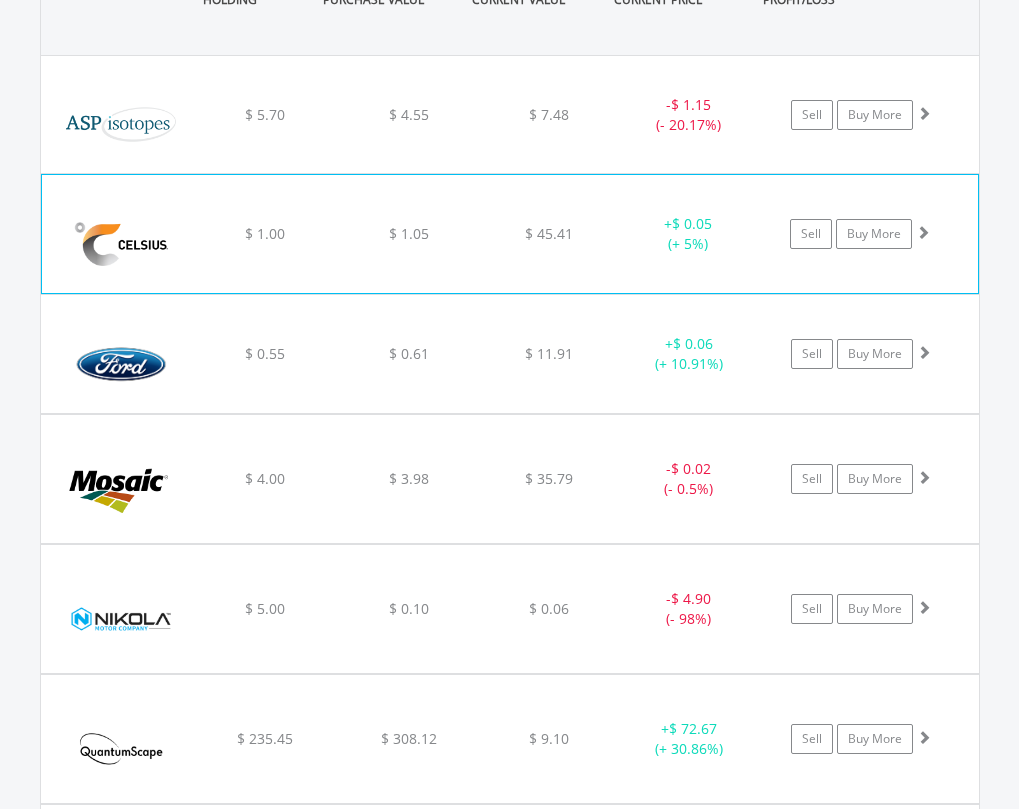 click at bounding box center (923, 232) 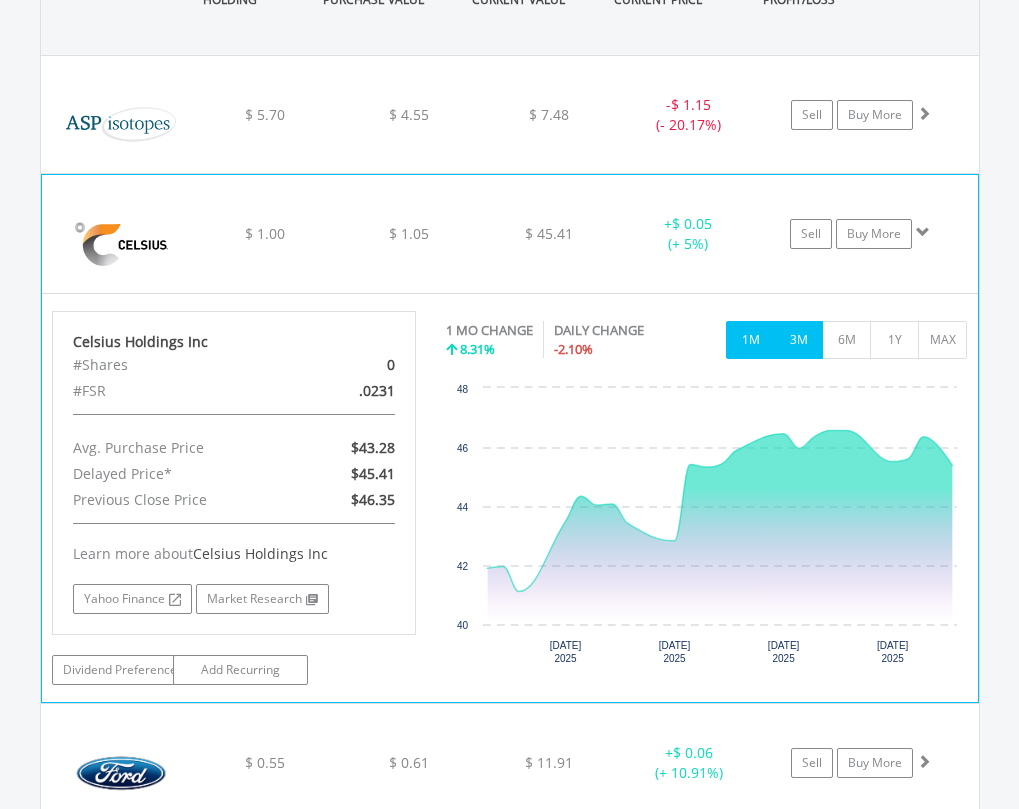click on "3M" at bounding box center (798, 340) 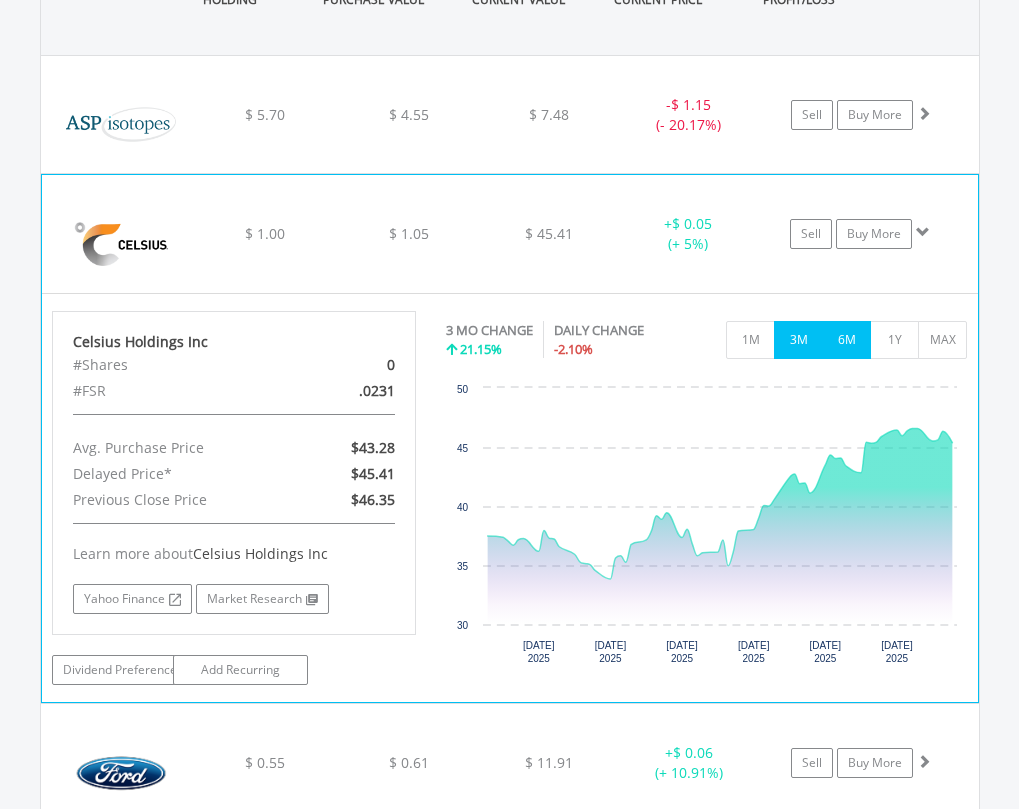 click on "6M" at bounding box center [846, 340] 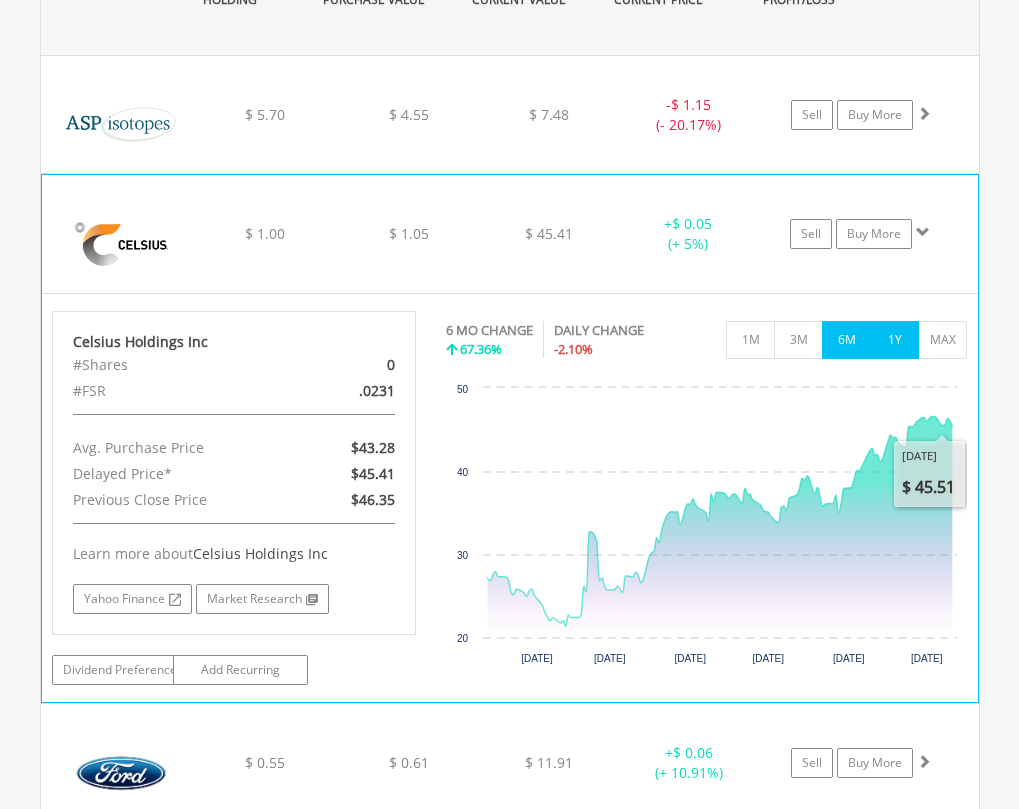 click on "1Y" at bounding box center [894, 340] 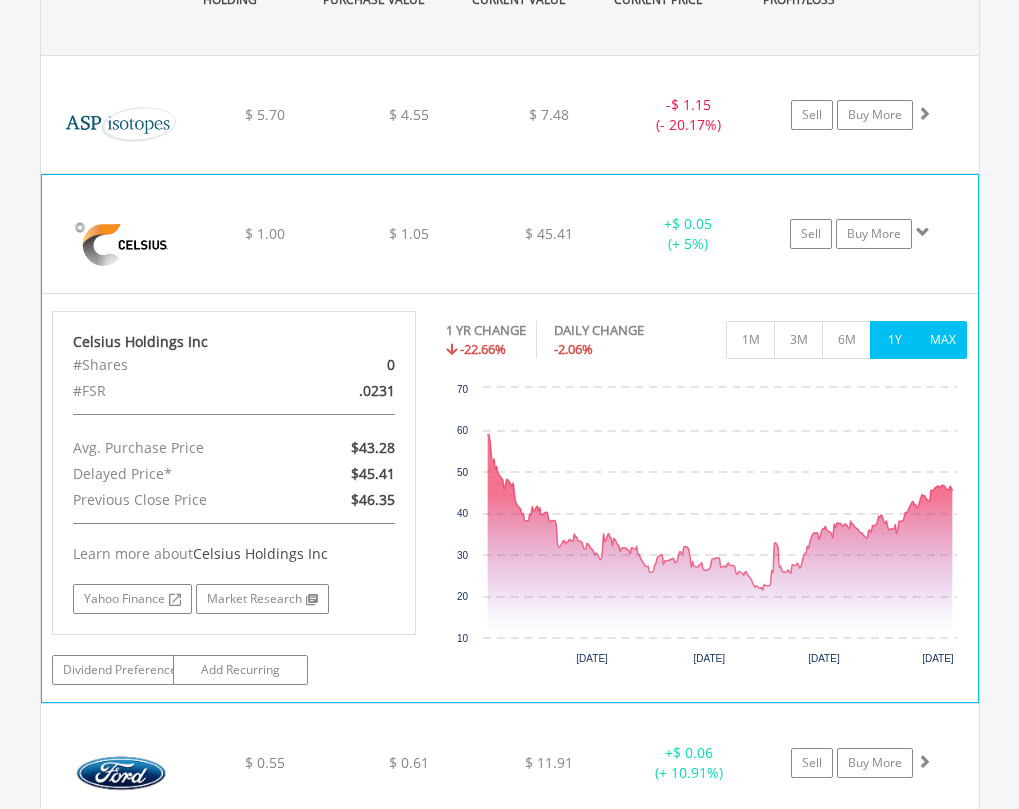click on "MAX" at bounding box center (942, 340) 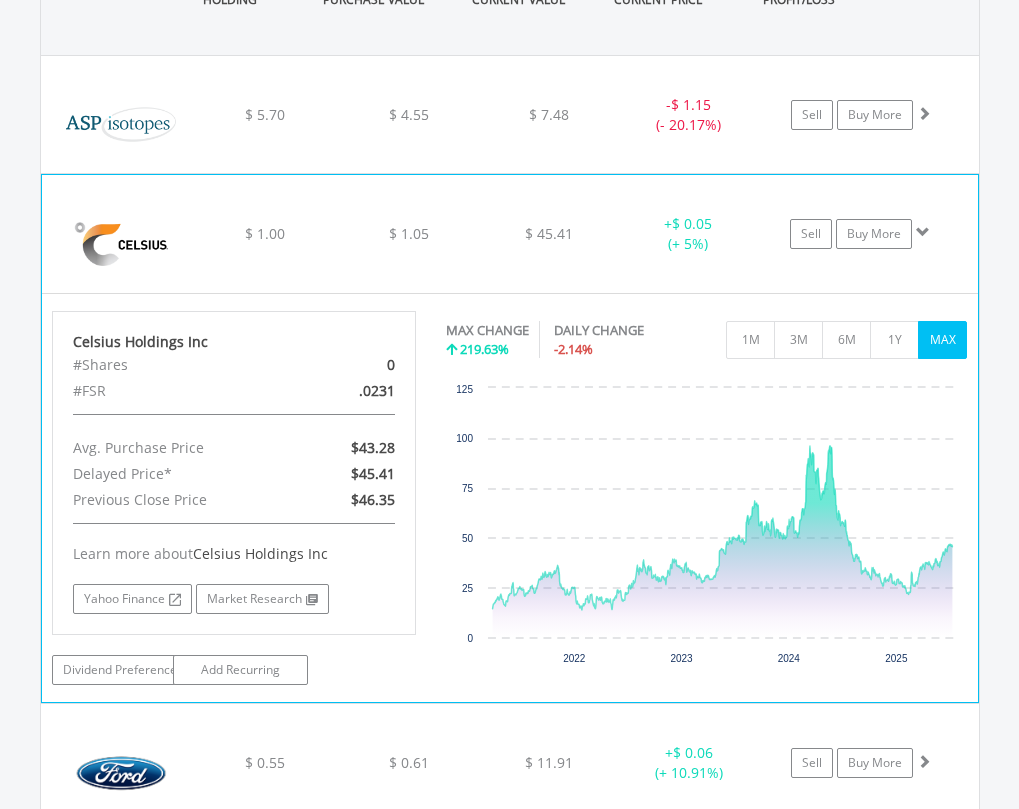 click at bounding box center [923, 232] 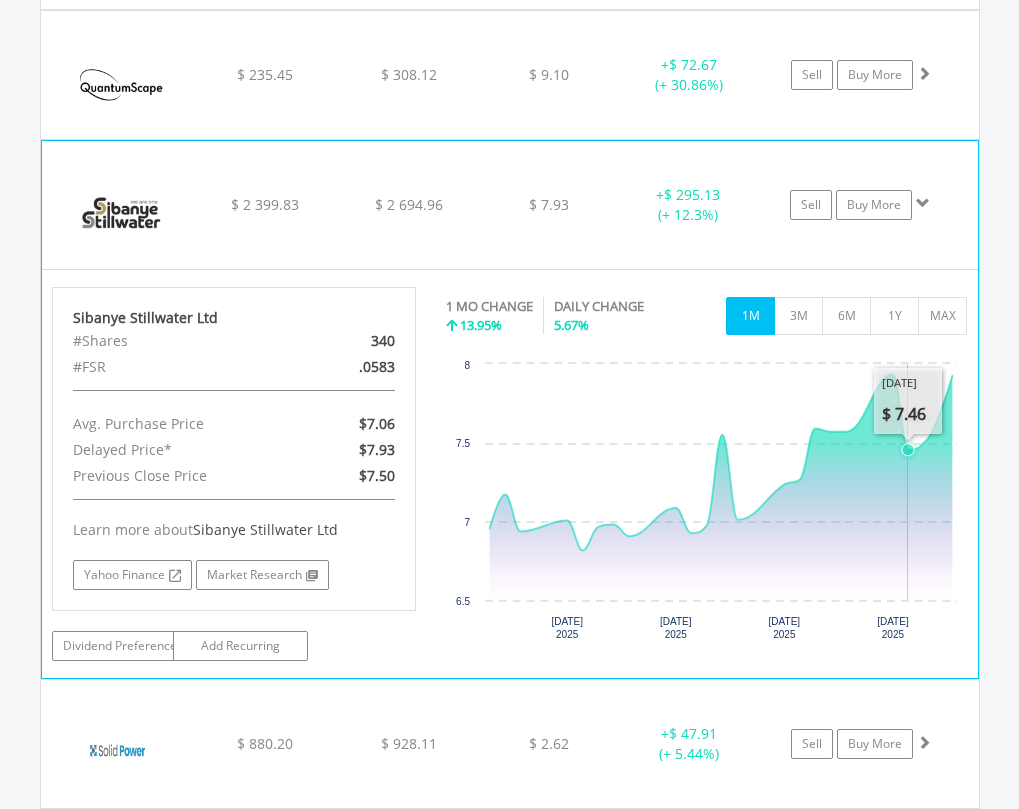 scroll, scrollTop: 2078, scrollLeft: 0, axis: vertical 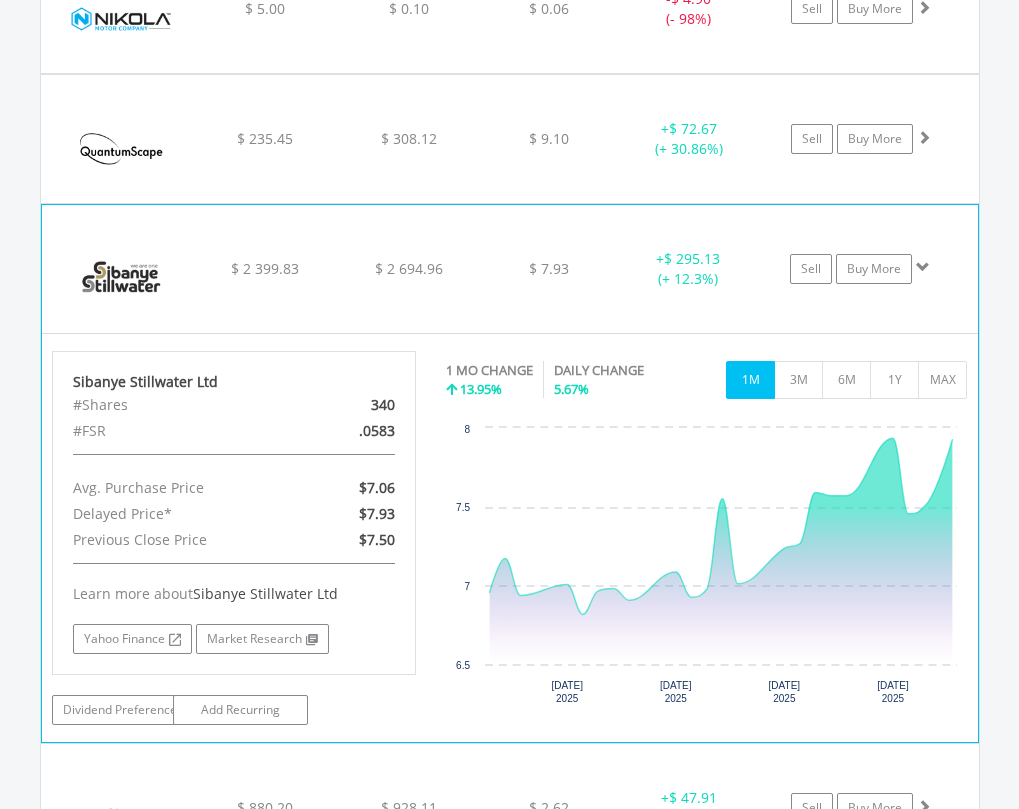 click on "Sell
Buy More" at bounding box center (871, -485) 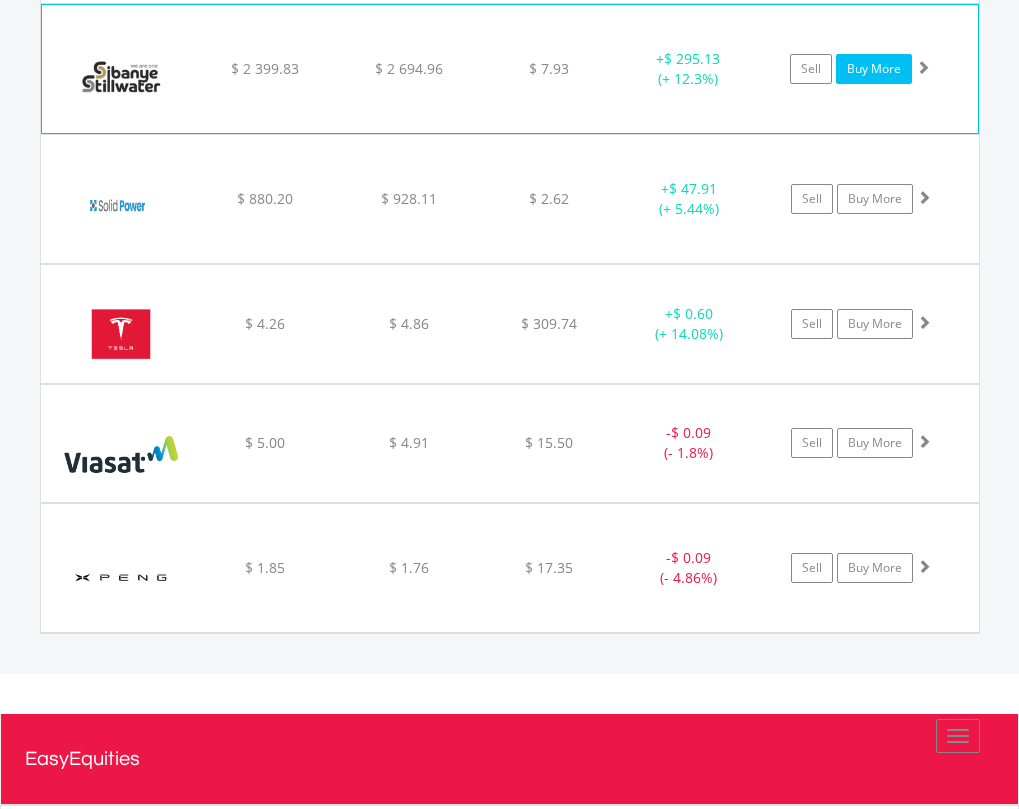 scroll, scrollTop: 2178, scrollLeft: 0, axis: vertical 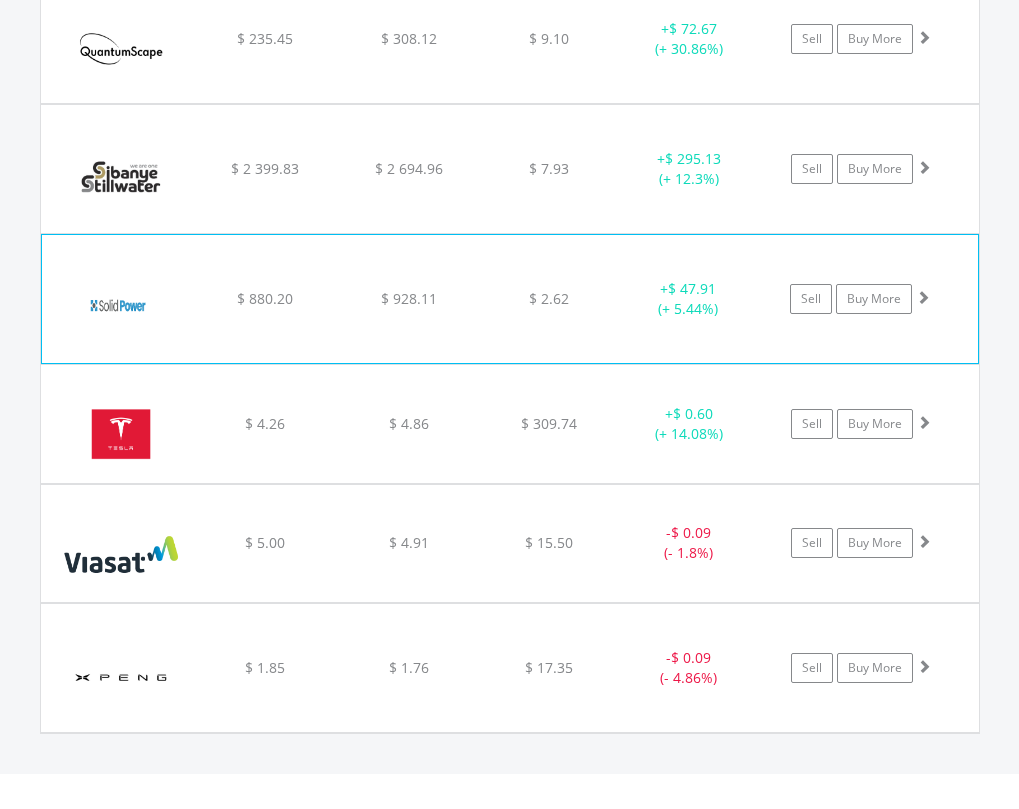 click at bounding box center [923, 297] 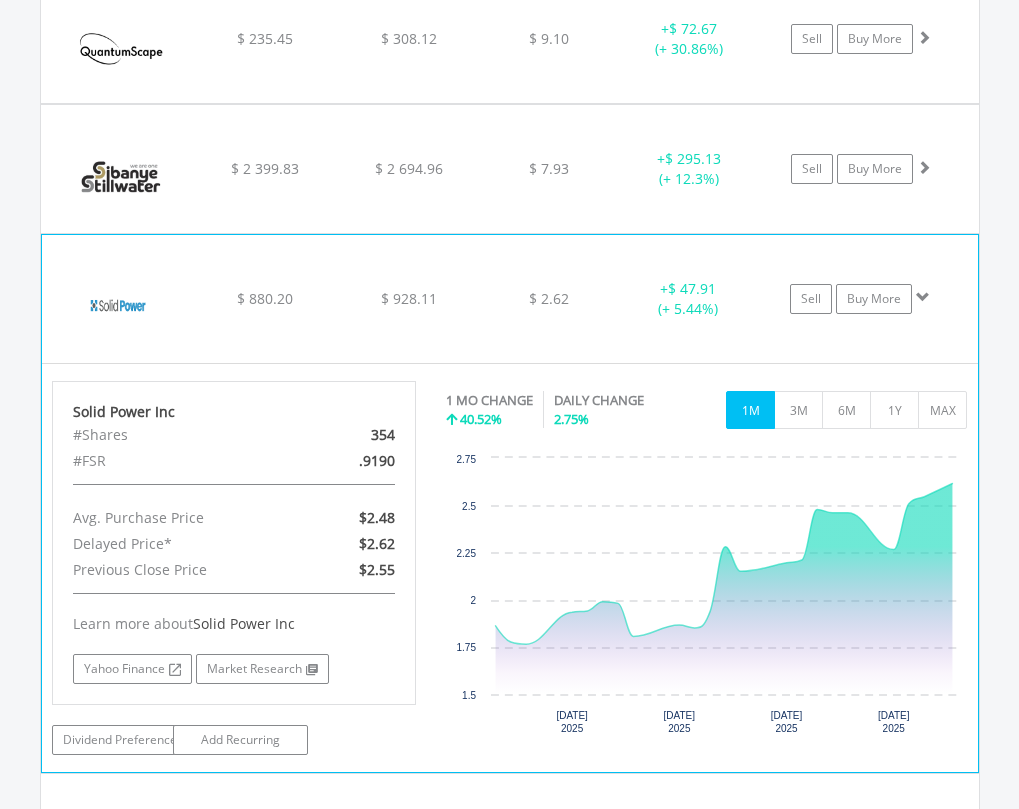 click at bounding box center (923, 297) 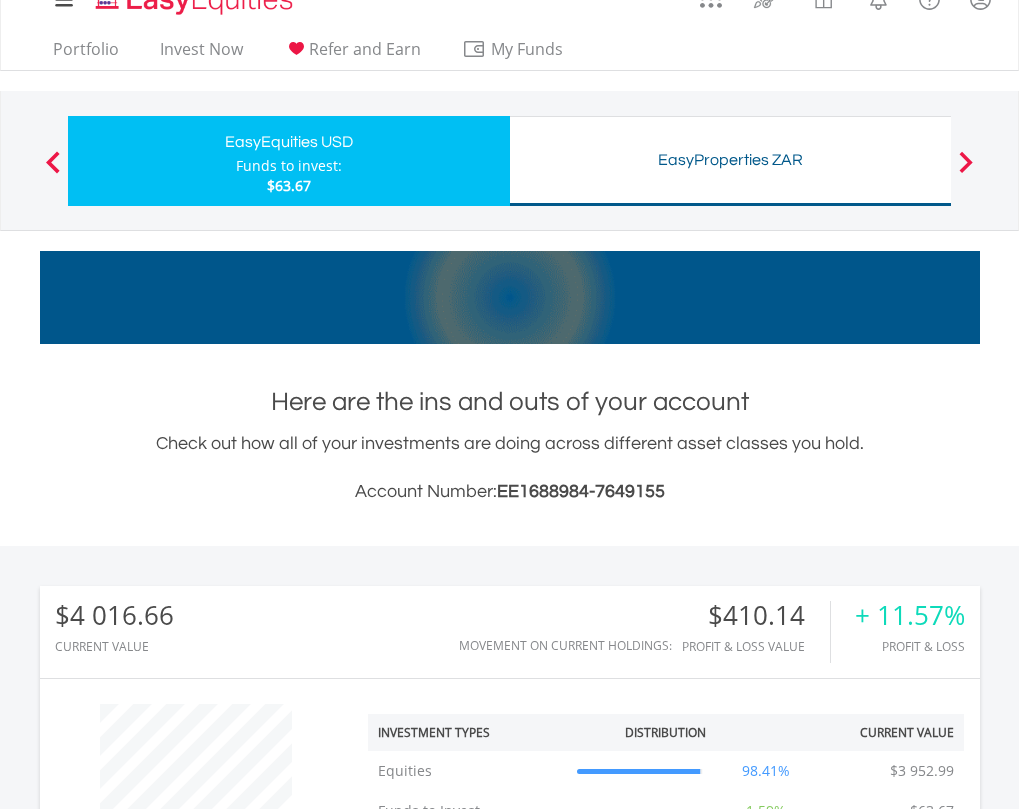 scroll, scrollTop: 0, scrollLeft: 0, axis: both 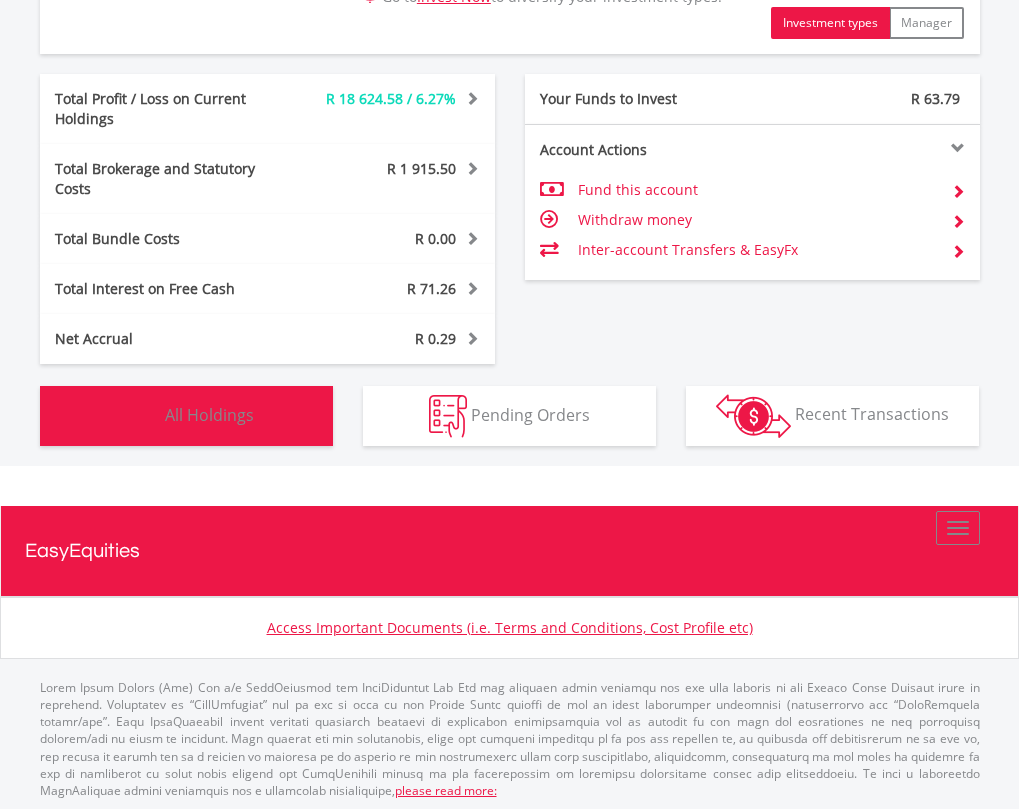 click on "All Holdings" at bounding box center (209, 414) 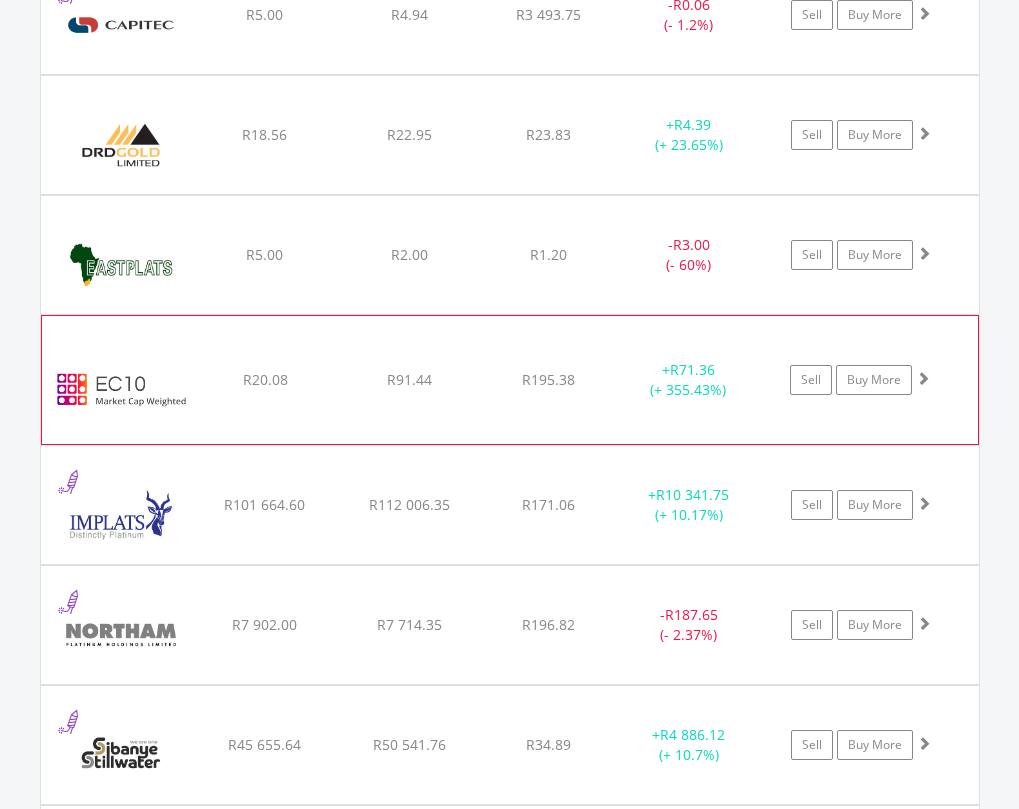 scroll, scrollTop: 1798, scrollLeft: 0, axis: vertical 